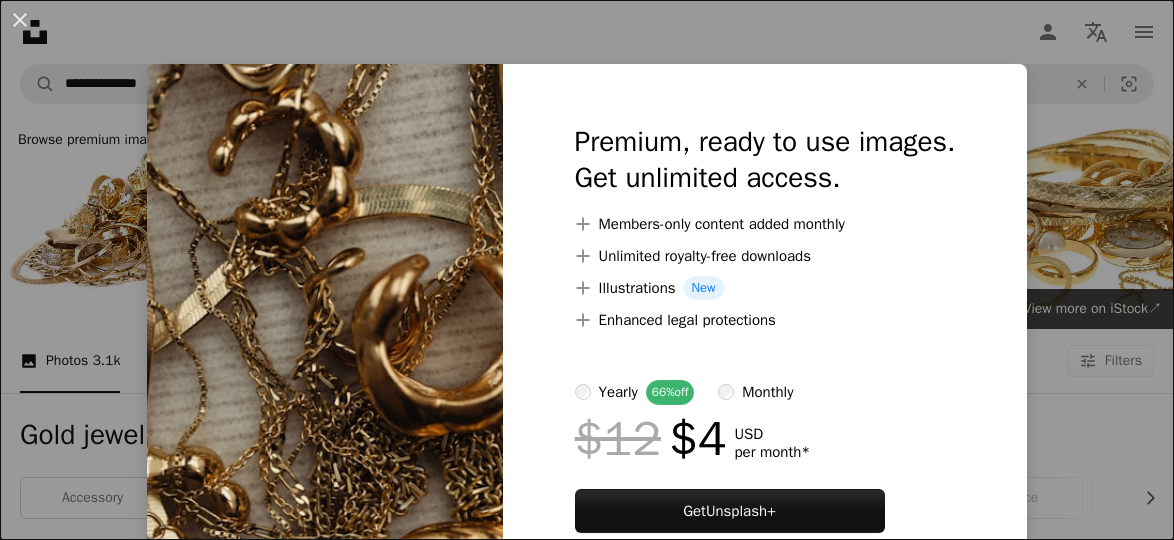 scroll, scrollTop: 2737, scrollLeft: 0, axis: vertical 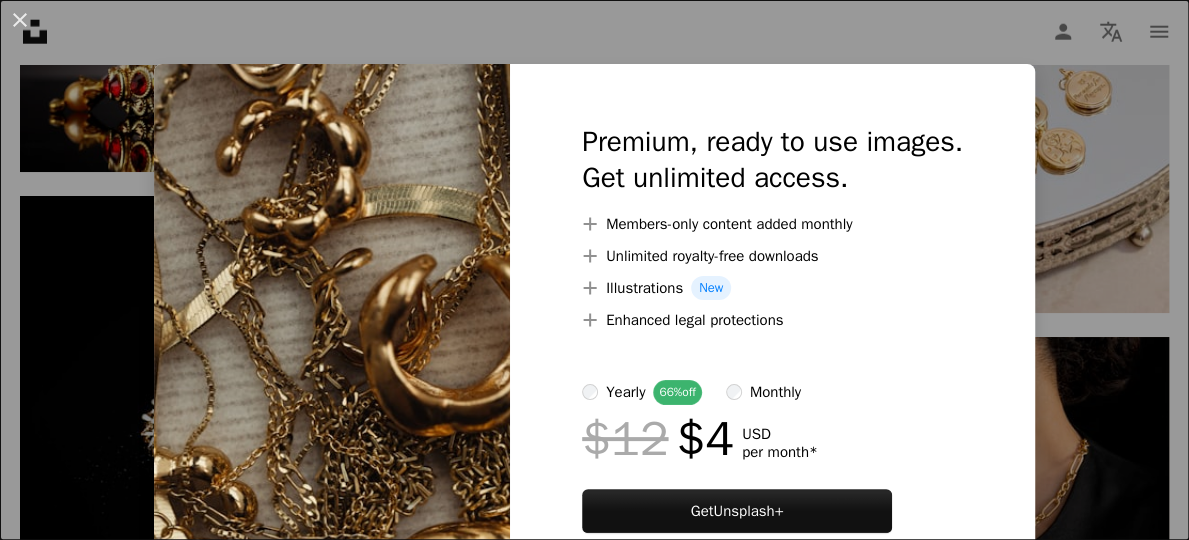 click on "An X shape Premium, ready to use images. Get unlimited access. A plus sign Members-only content added monthly A plus sign Unlimited royalty-free downloads A plus sign Illustrations  New A plus sign Enhanced legal protections yearly 66%  off monthly $12   $4 USD per month * Get  Unsplash+ * When paid annually, billed upfront  $48 Taxes where applicable. Renews automatically. Cancel anytime." at bounding box center (594, 270) 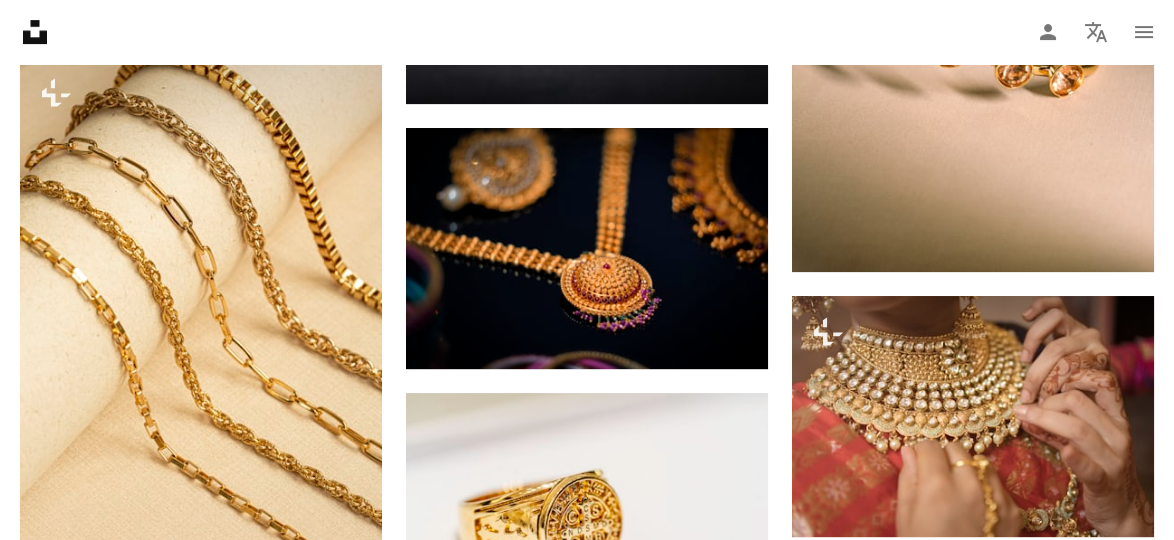 scroll, scrollTop: 1319, scrollLeft: 0, axis: vertical 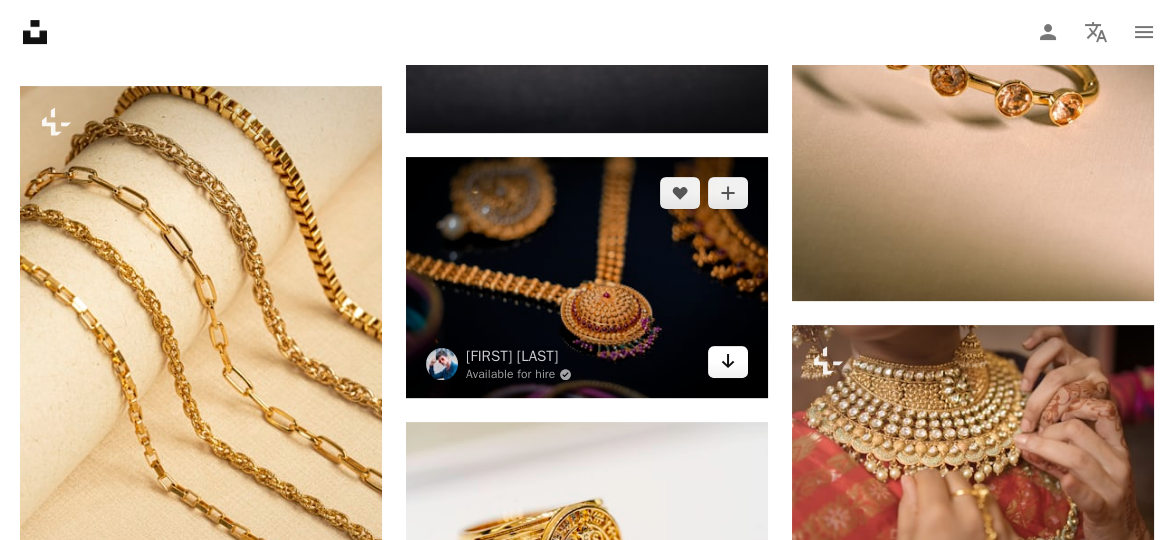 click 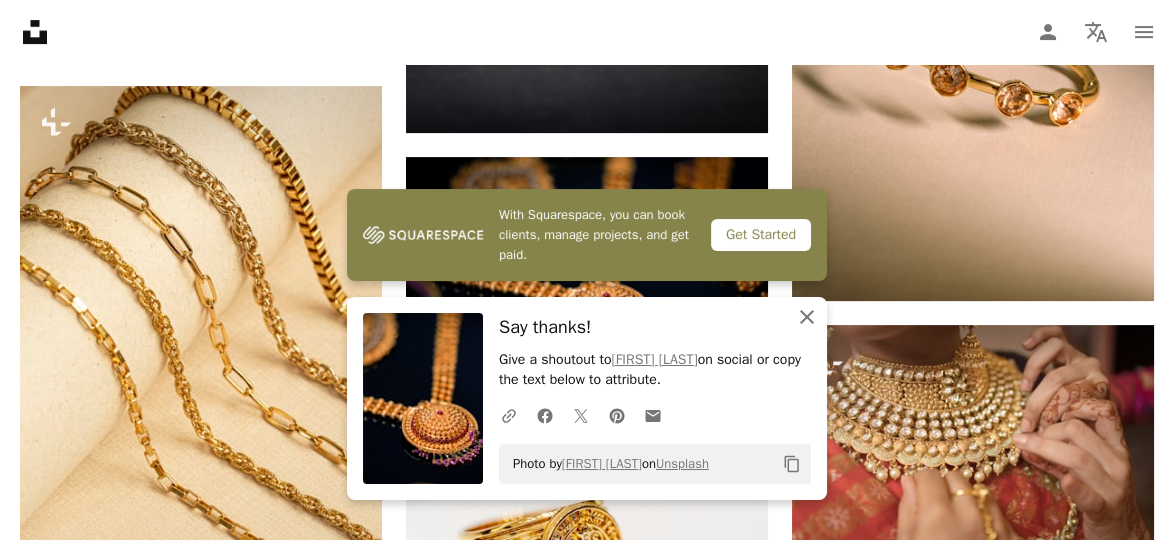 click on "An X shape" 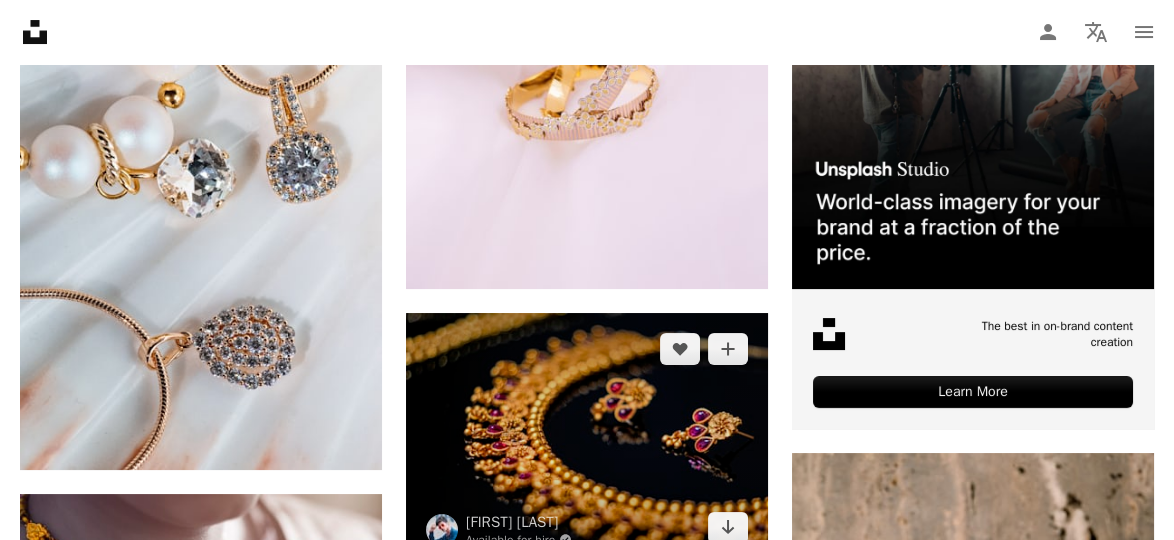 scroll, scrollTop: 789, scrollLeft: 0, axis: vertical 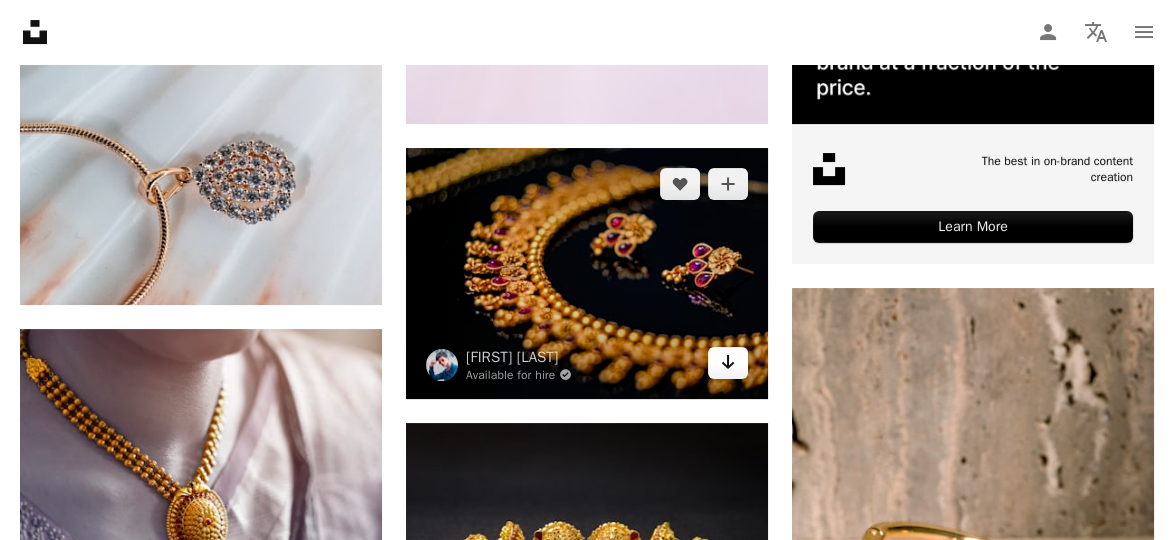 click on "Arrow pointing down" 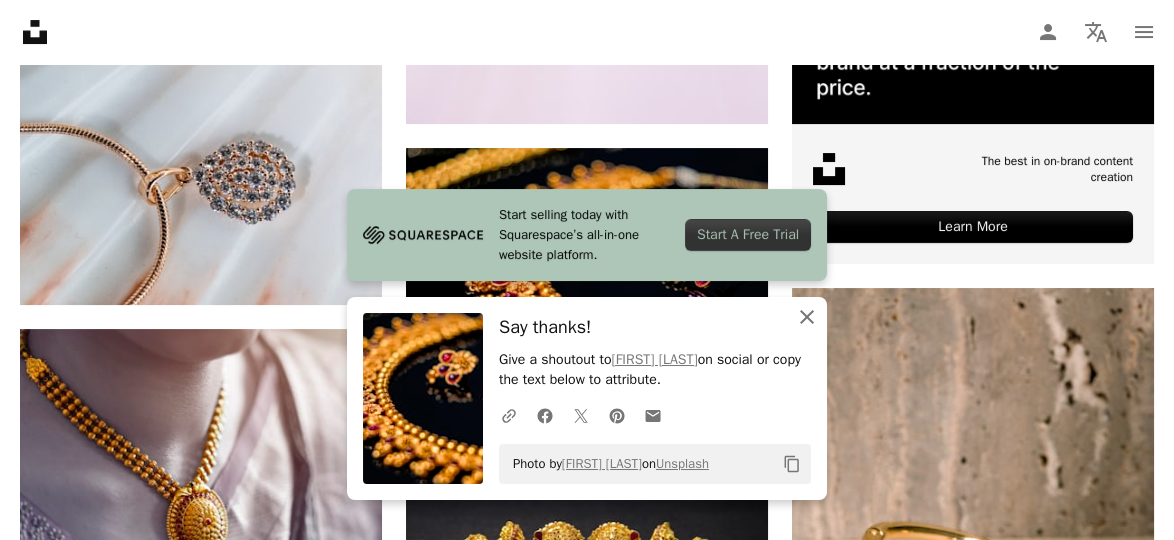 click on "An X shape" 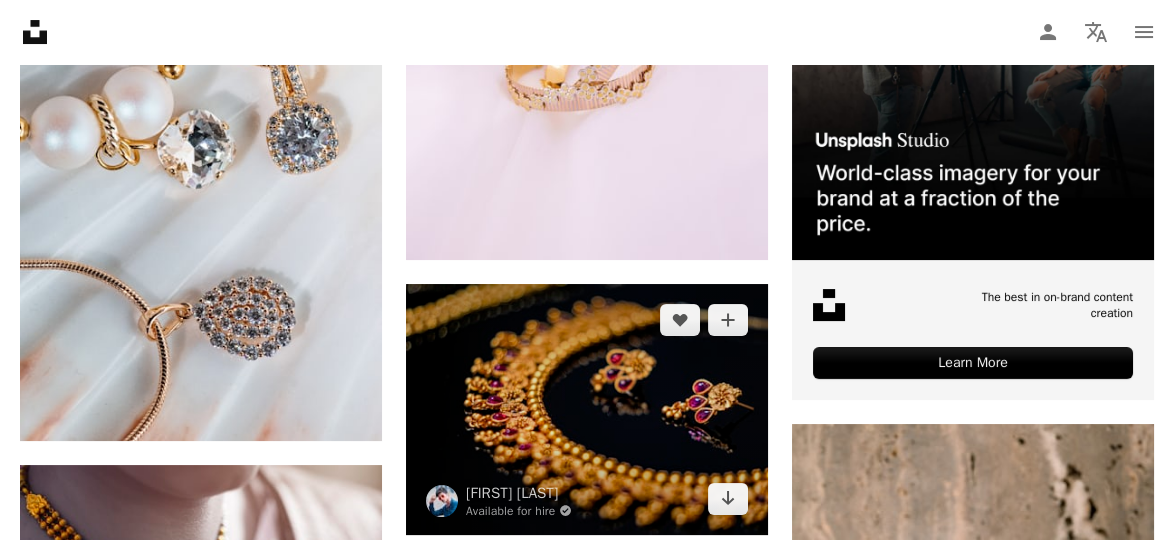 scroll, scrollTop: 652, scrollLeft: 0, axis: vertical 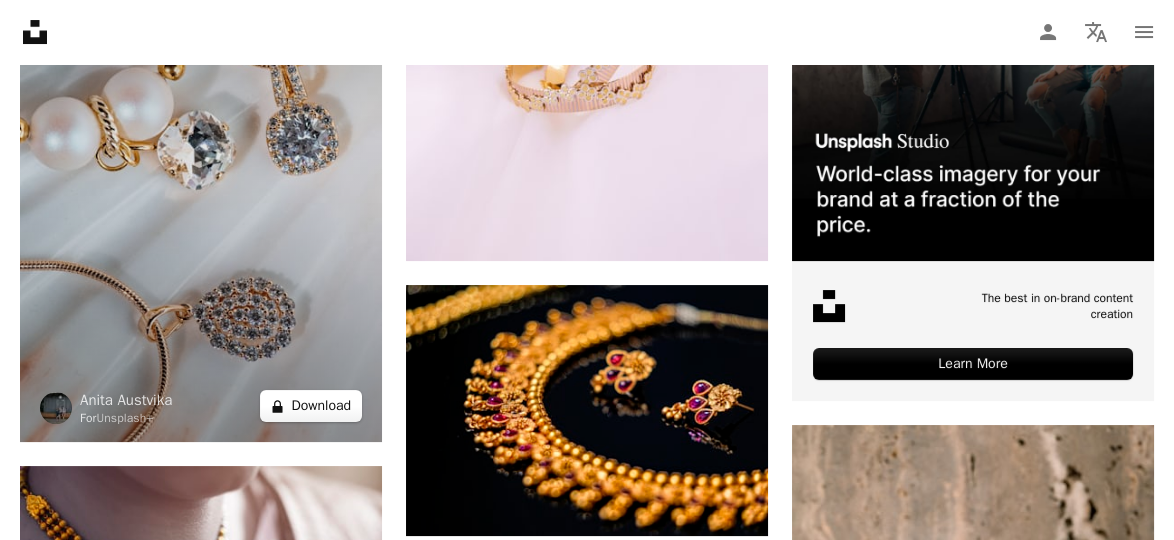 click on "A lock Download" at bounding box center (311, 406) 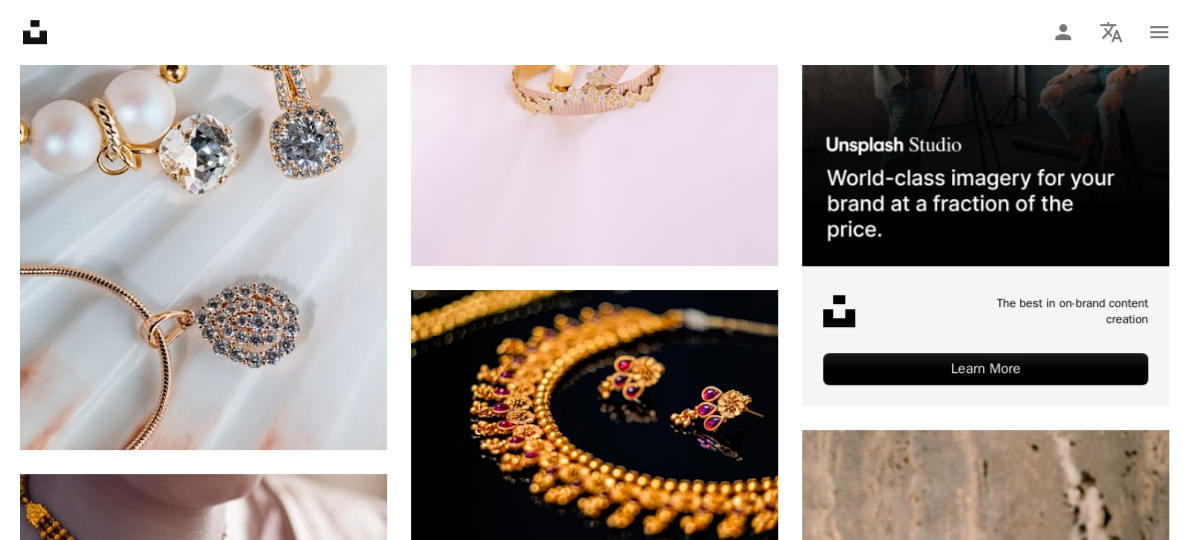 click on "An X shape Premium, ready to use images. Get unlimited access. A plus sign Members-only content added monthly A plus sign Unlimited royalty-free downloads A plus sign Illustrations  New A plus sign Enhanced legal protections yearly 66%  off monthly $12   $4 USD per month * Get  Unsplash+ * When paid annually, billed upfront  $48 Taxes where applicable. Renews automatically. Cancel anytime." at bounding box center [594, 4596] 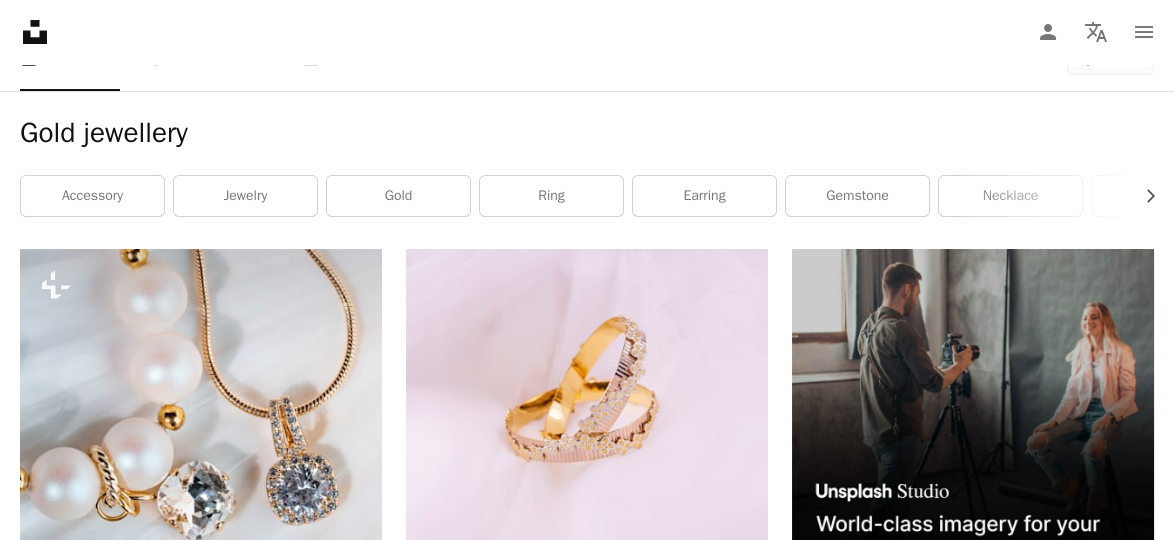 scroll, scrollTop: 355, scrollLeft: 0, axis: vertical 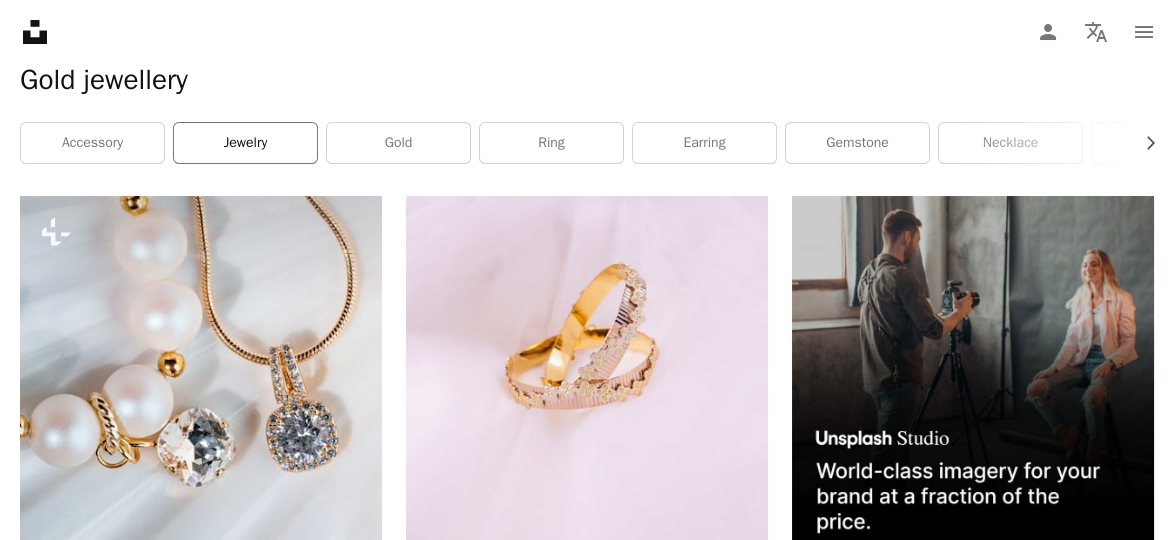 click on "jewelry" at bounding box center (245, 143) 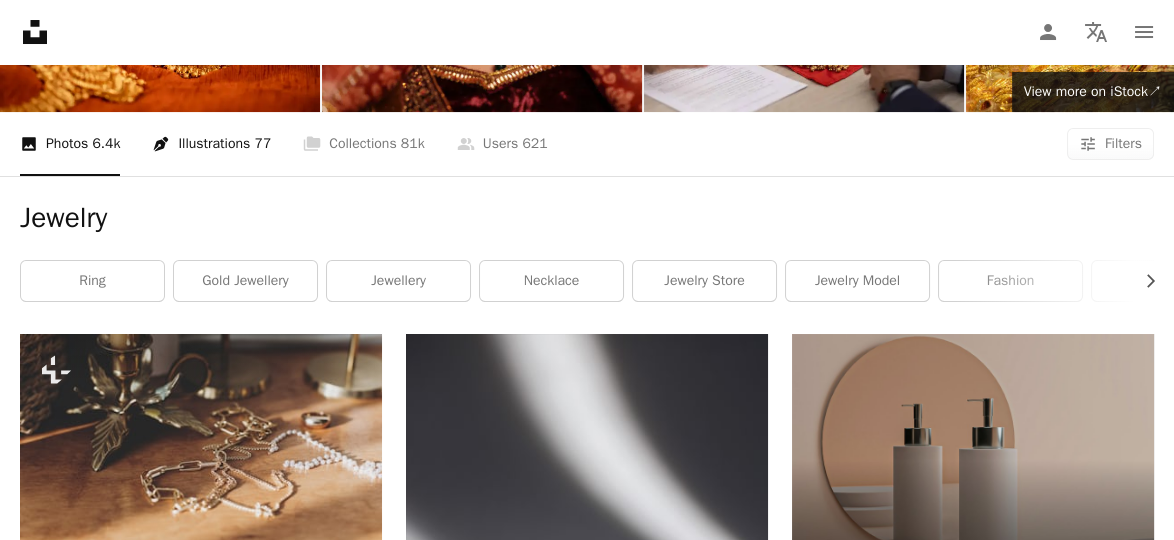 scroll, scrollTop: 226, scrollLeft: 0, axis: vertical 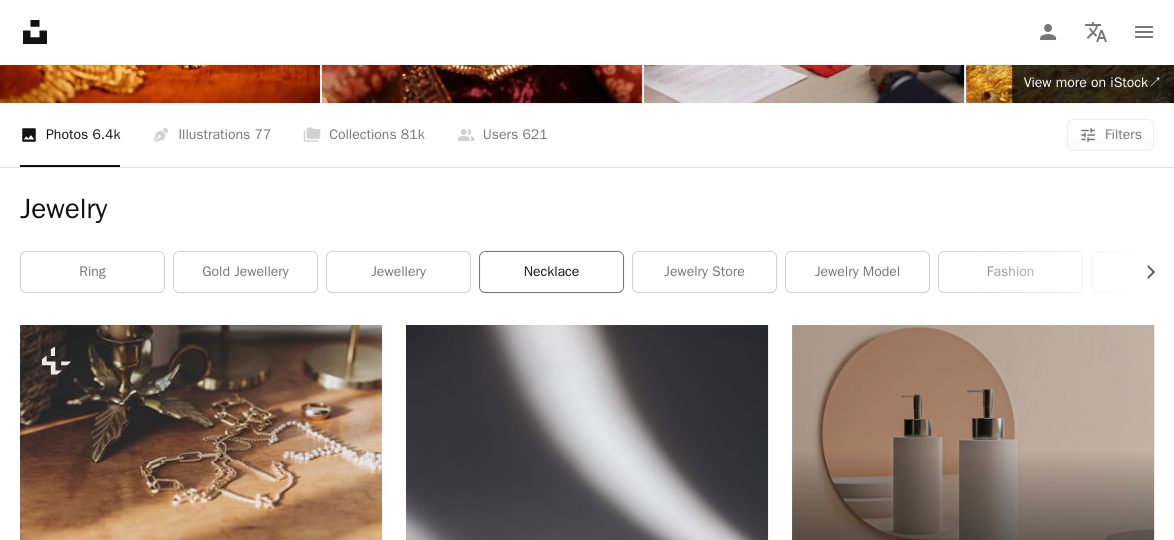 click on "necklace" at bounding box center (551, 272) 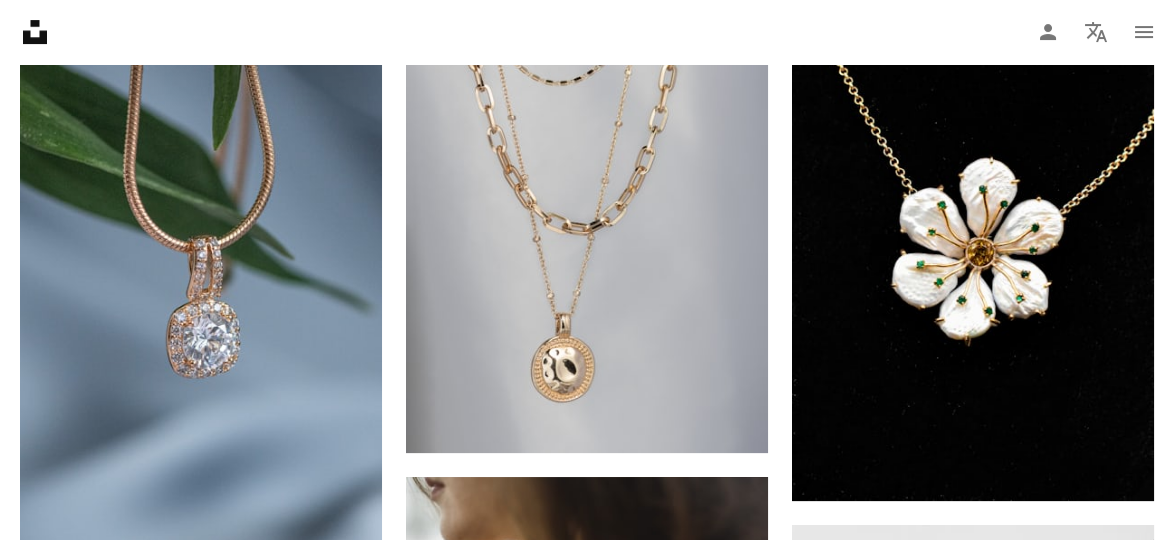 scroll, scrollTop: 1051, scrollLeft: 0, axis: vertical 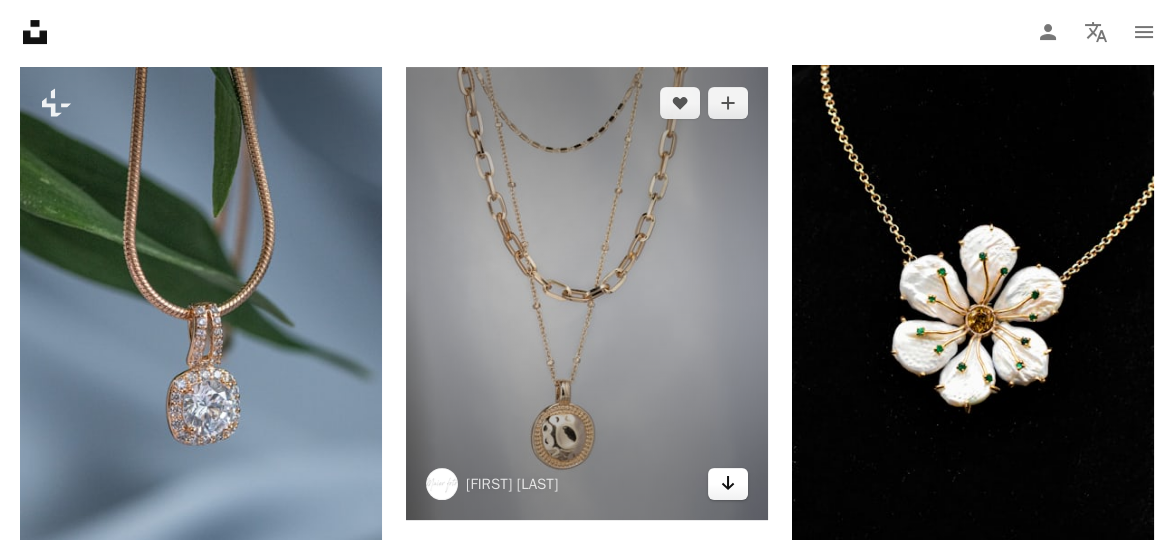 click on "Arrow pointing down" 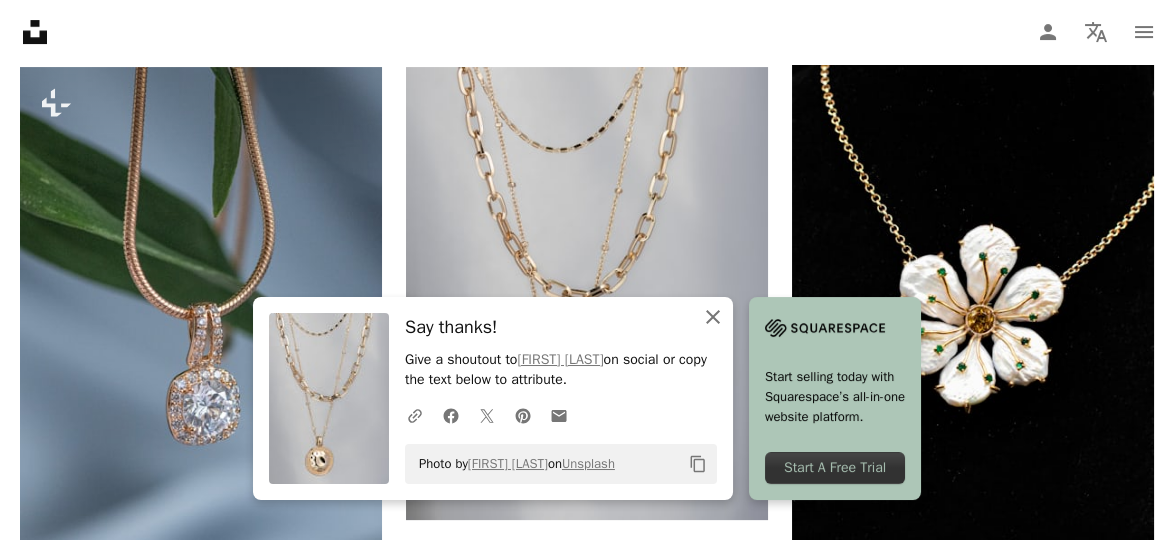click on "An X shape" 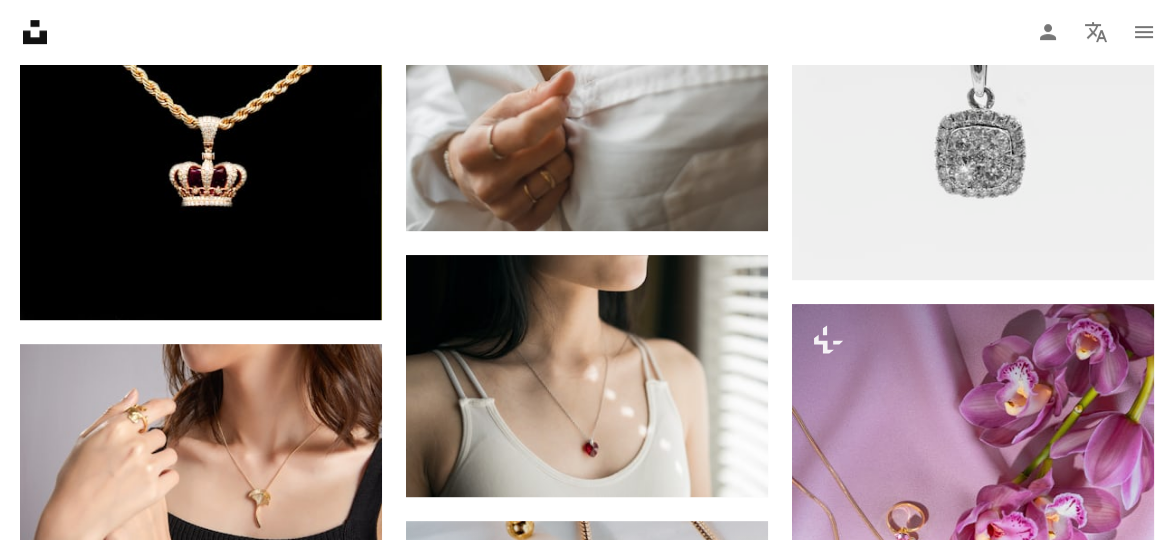 scroll, scrollTop: 1906, scrollLeft: 0, axis: vertical 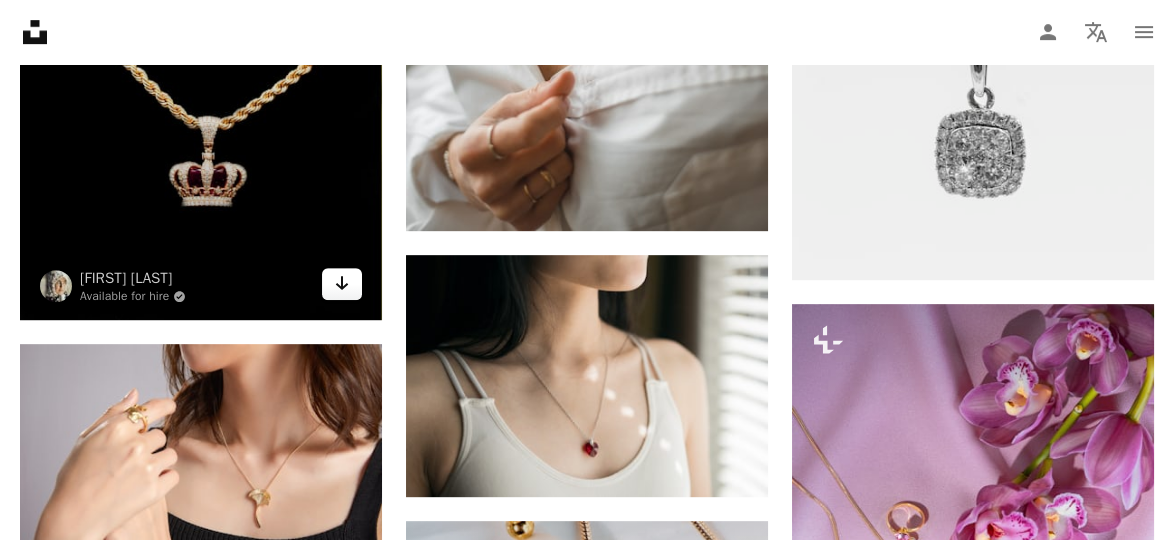 click on "Arrow pointing down" 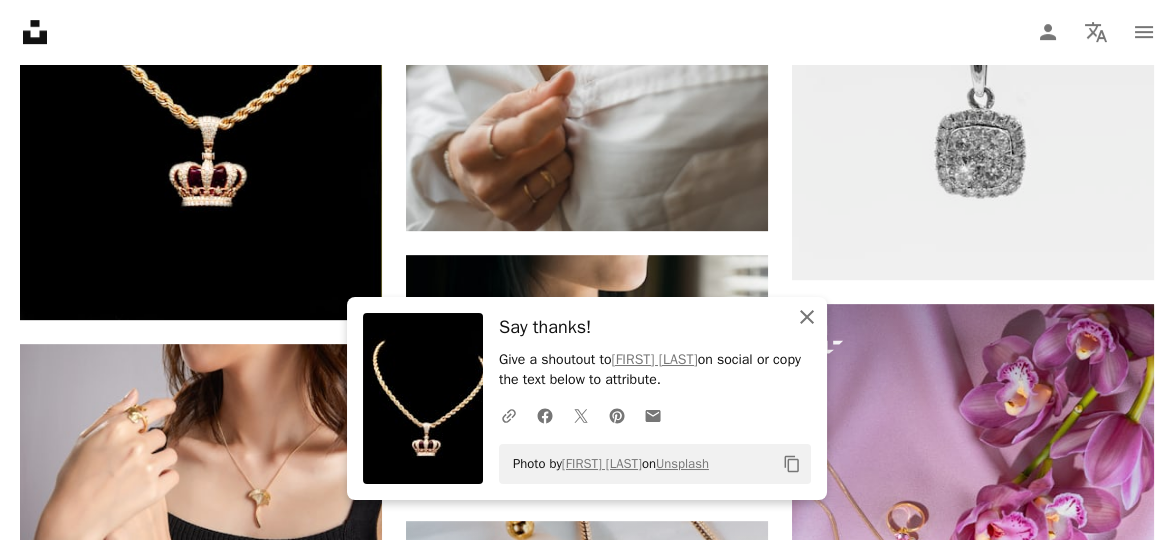 click on "An X shape" 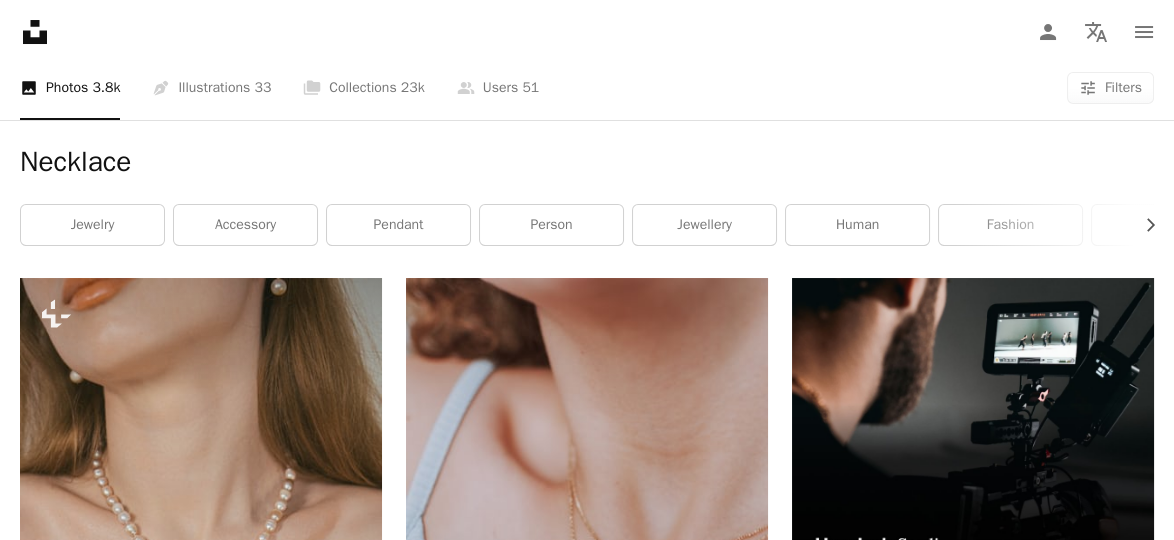 scroll, scrollTop: 277, scrollLeft: 0, axis: vertical 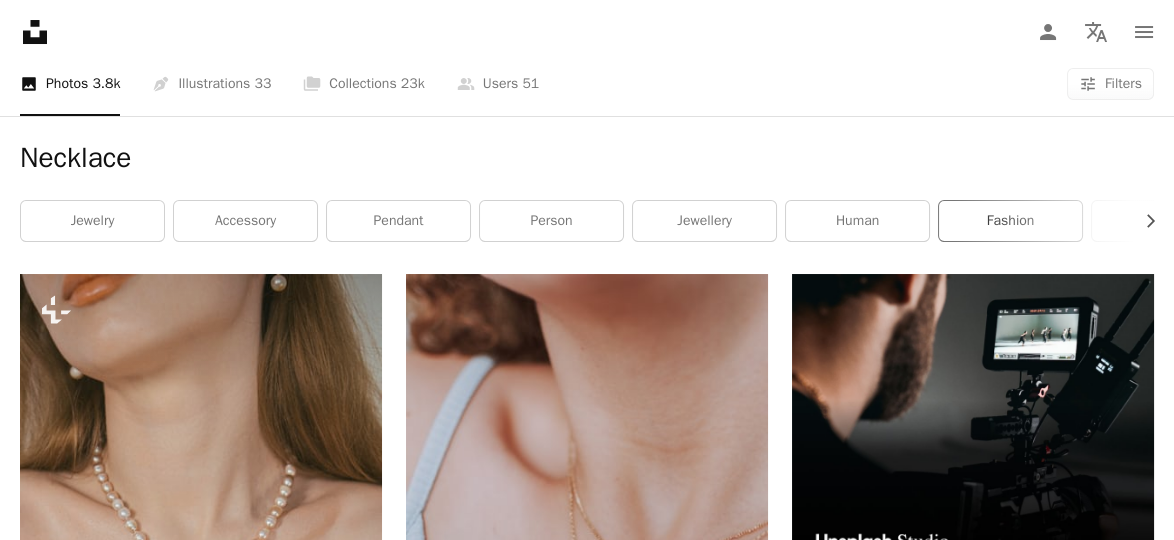 click on "fashion" at bounding box center [1010, 221] 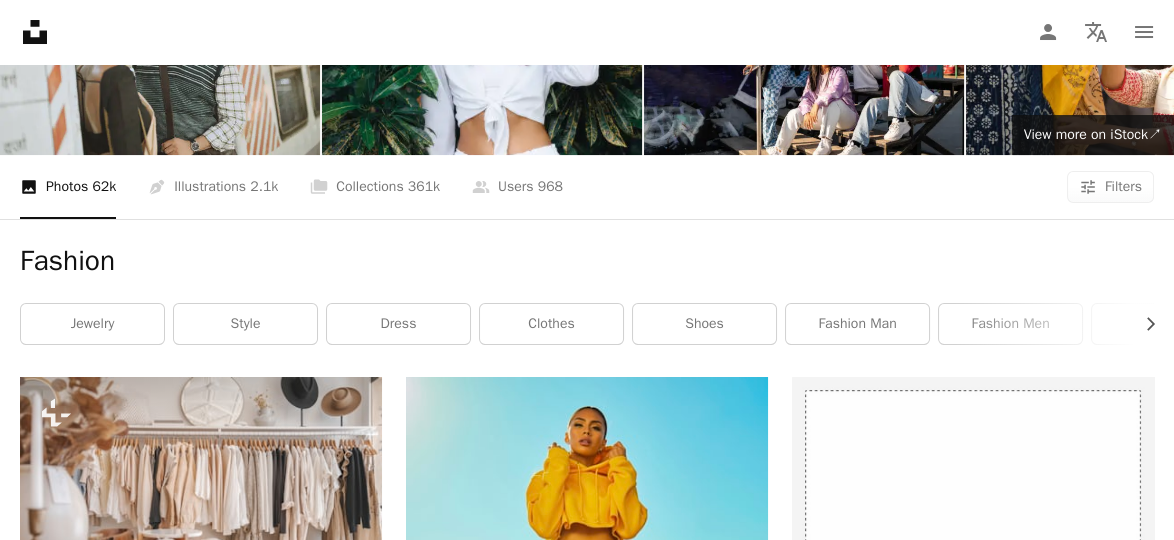 scroll, scrollTop: 177, scrollLeft: 0, axis: vertical 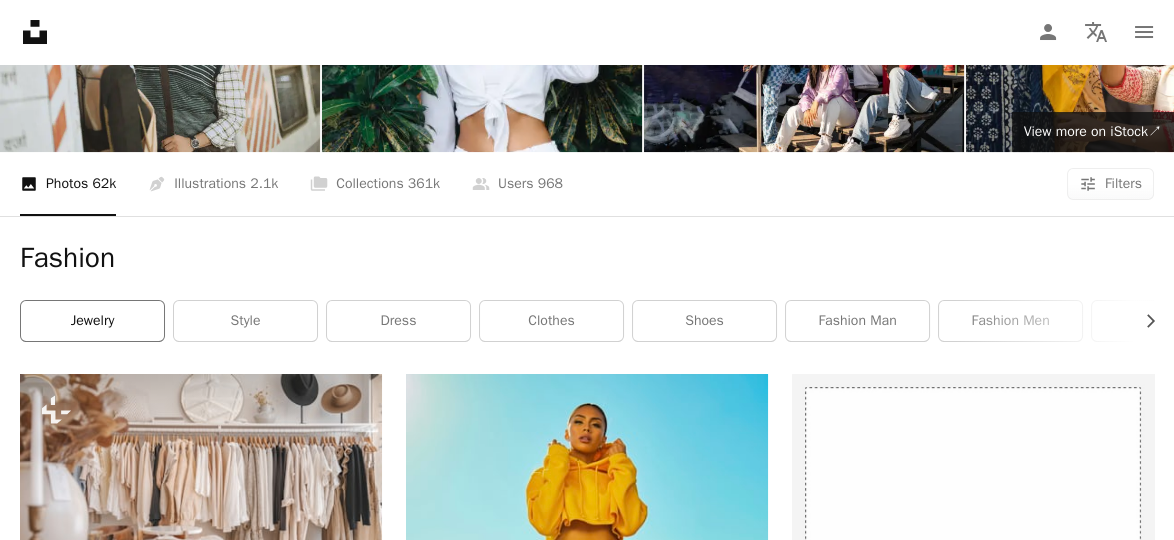 click on "jewelry" at bounding box center [92, 321] 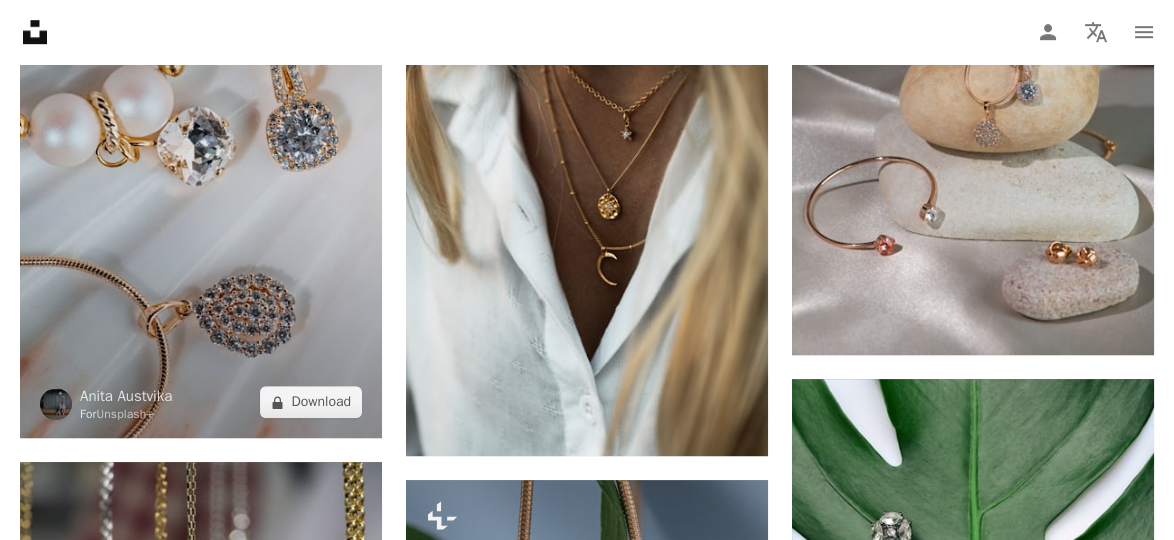 scroll, scrollTop: 2405, scrollLeft: 0, axis: vertical 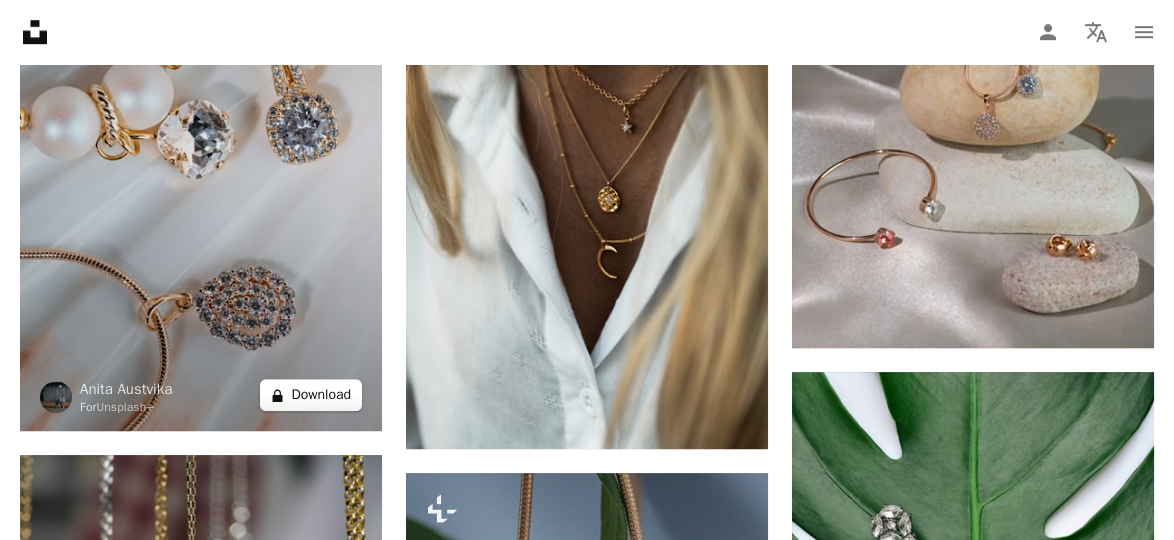 click on "A lock Download" at bounding box center [311, 395] 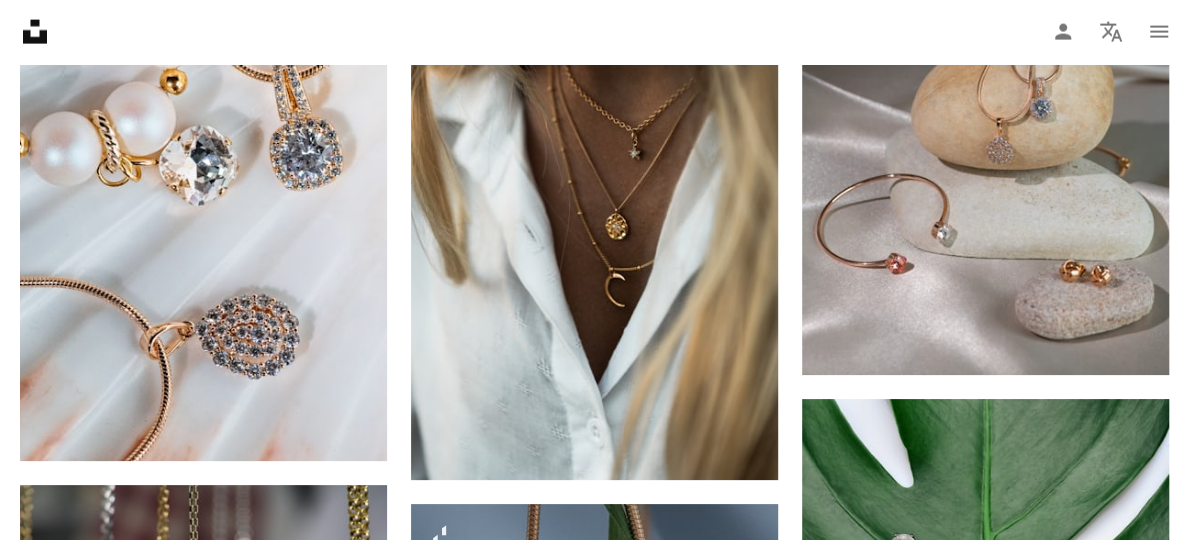click on "An X shape Premium, ready to use images. Get unlimited access. A plus sign Members-only content added monthly A plus sign Unlimited royalty-free downloads A plus sign Illustrations  New A plus sign Enhanced legal protections yearly 66%  off monthly $12   $4 USD per month * Get  Unsplash+ * When paid annually, billed upfront  $48 Taxes where applicable. Renews automatically. Cancel anytime." at bounding box center [594, 2934] 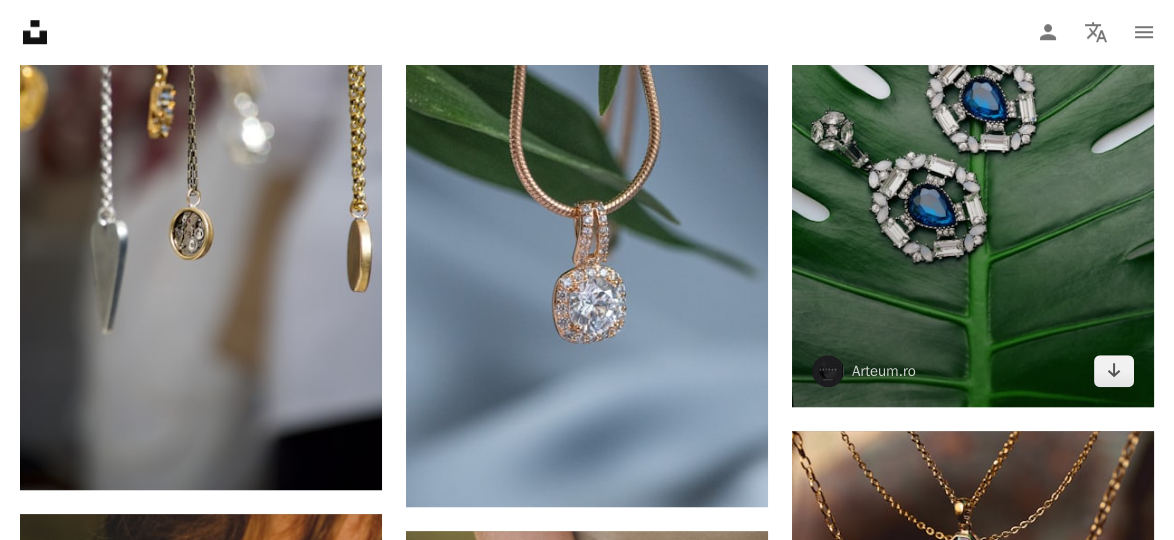 scroll, scrollTop: 2920, scrollLeft: 0, axis: vertical 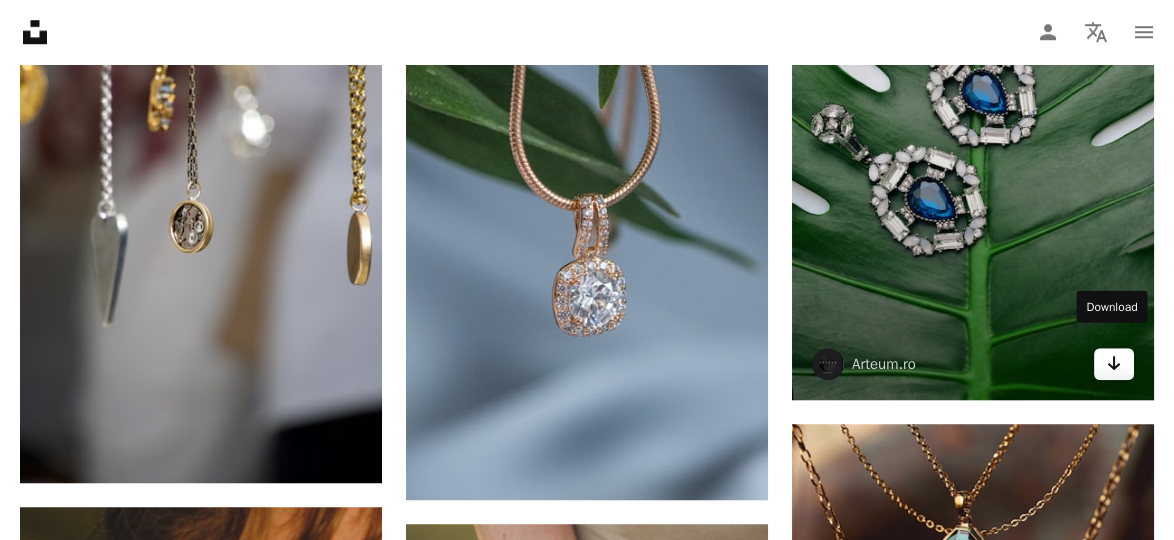 click on "Arrow pointing down" at bounding box center (1114, 364) 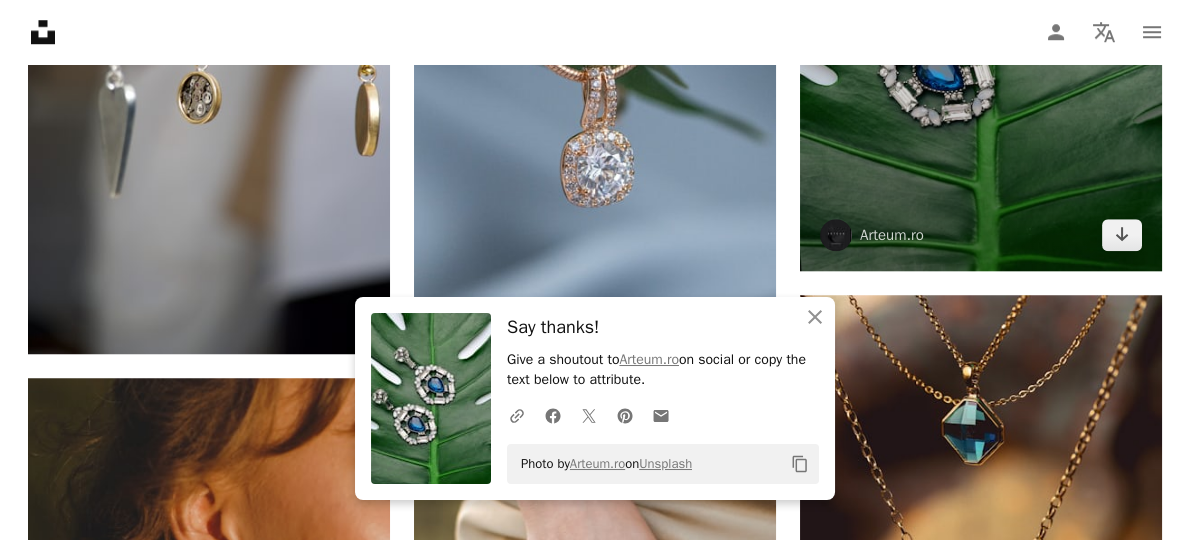 scroll, scrollTop: 3052, scrollLeft: 0, axis: vertical 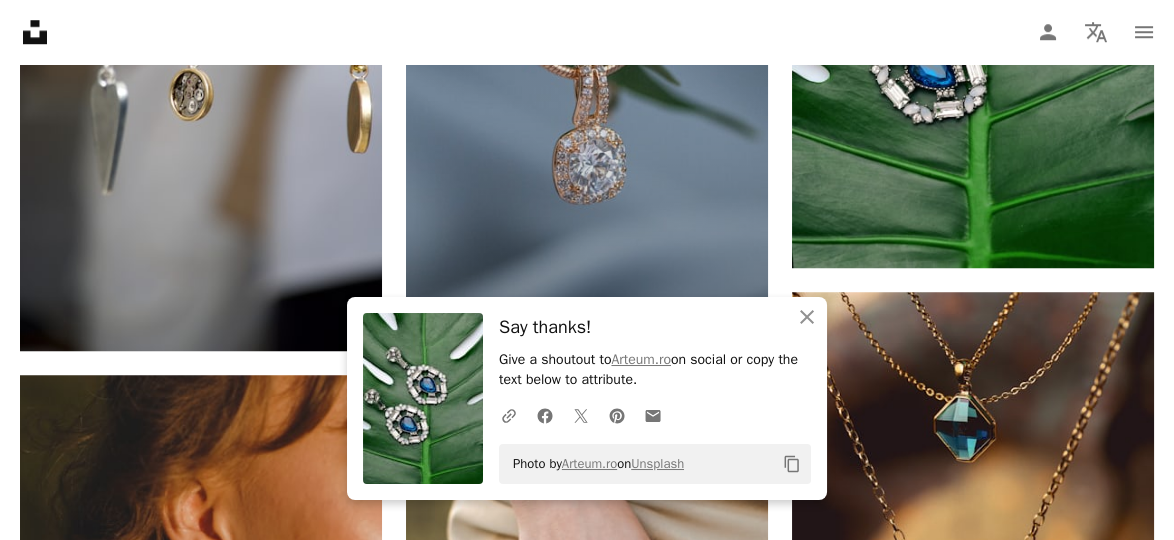 drag, startPoint x: 732, startPoint y: 241, endPoint x: 753, endPoint y: 271, distance: 36.619667 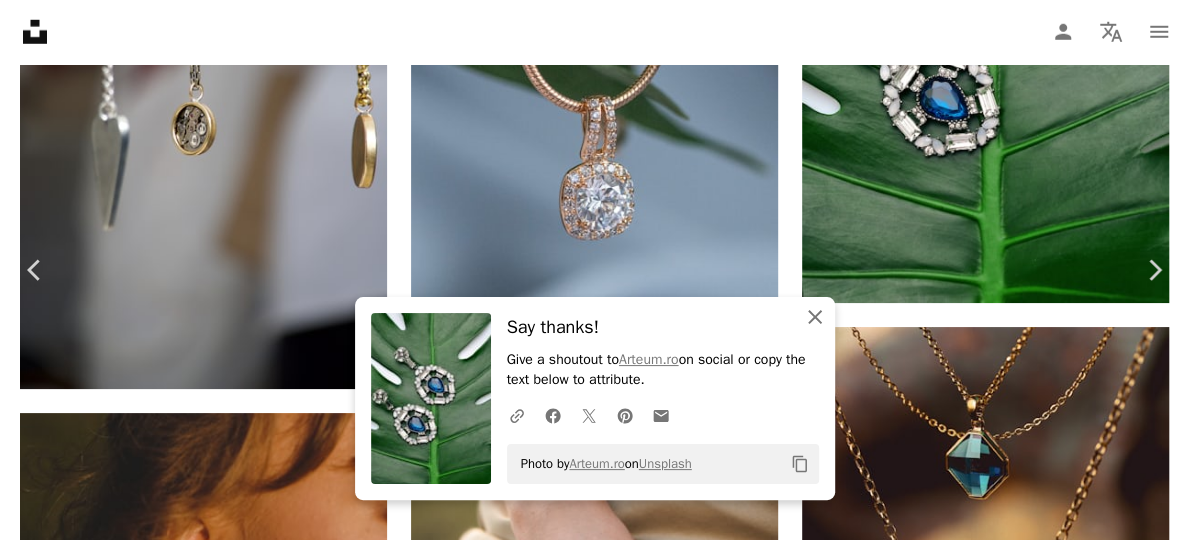 click on "An X shape" 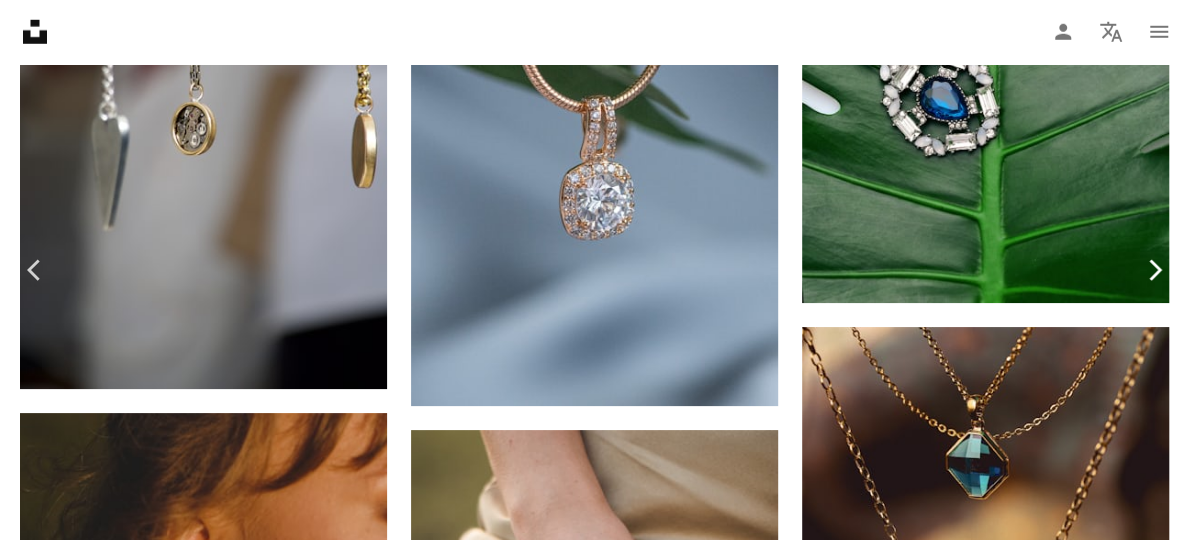 click on "Chevron right" at bounding box center [1154, 270] 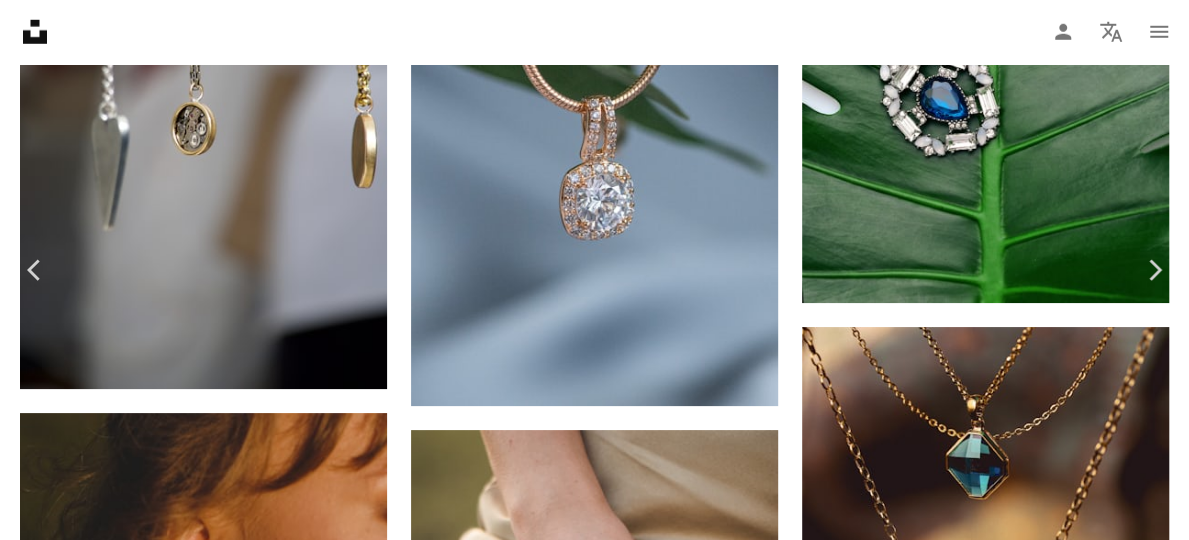 scroll, scrollTop: 175, scrollLeft: 0, axis: vertical 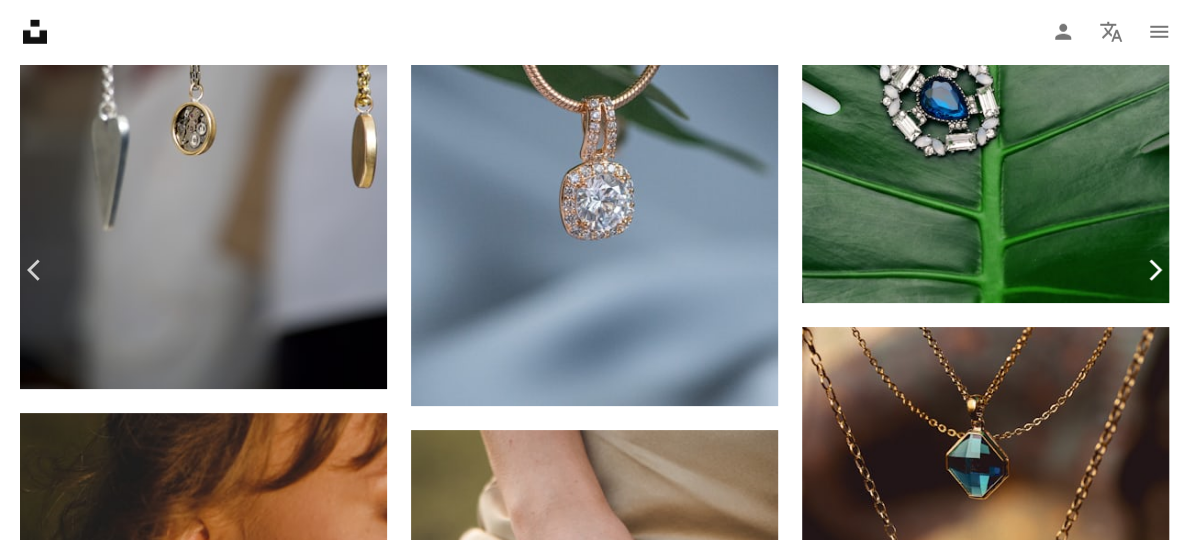 click on "Chevron right" 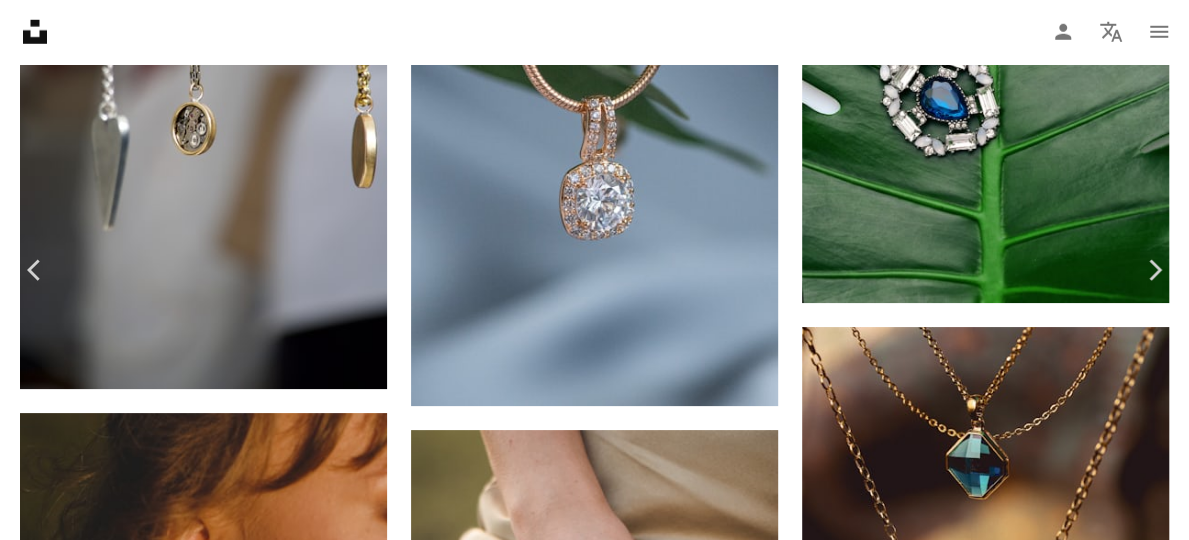 scroll, scrollTop: 283, scrollLeft: 0, axis: vertical 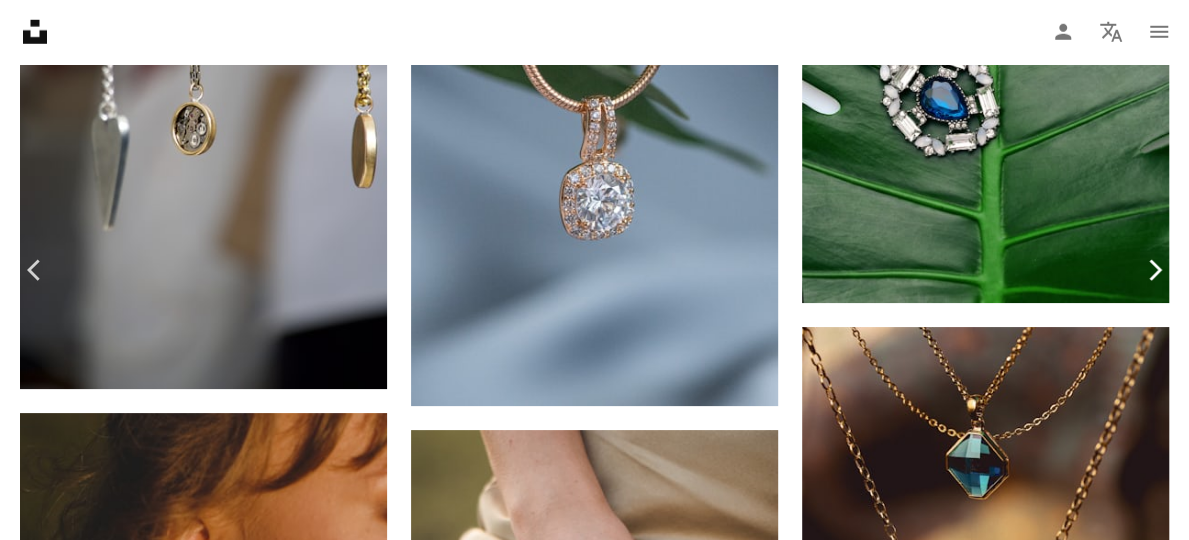 click on "Chevron right" 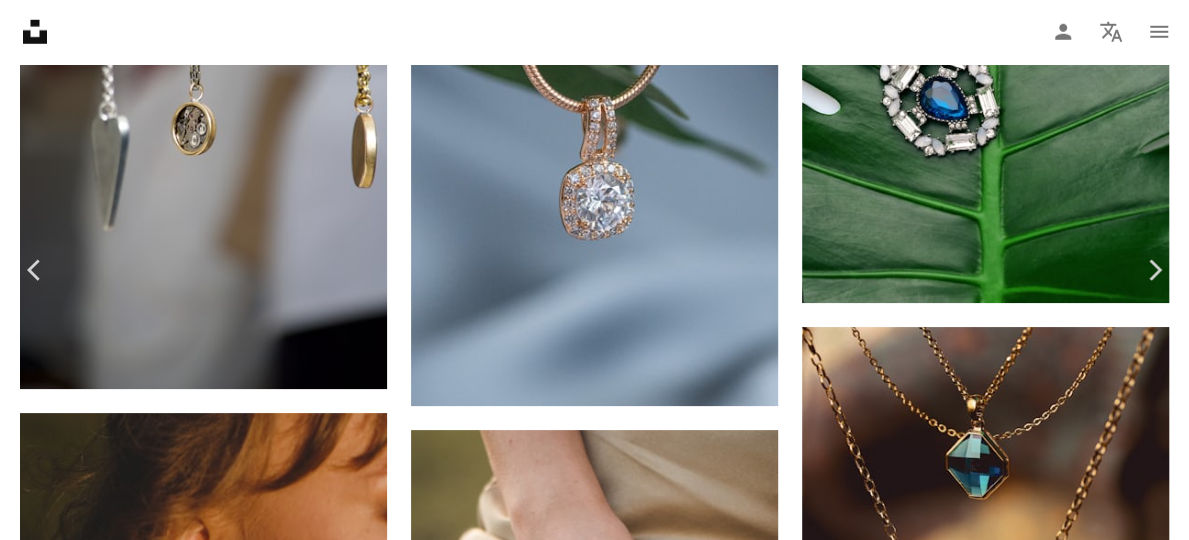 scroll, scrollTop: 0, scrollLeft: 0, axis: both 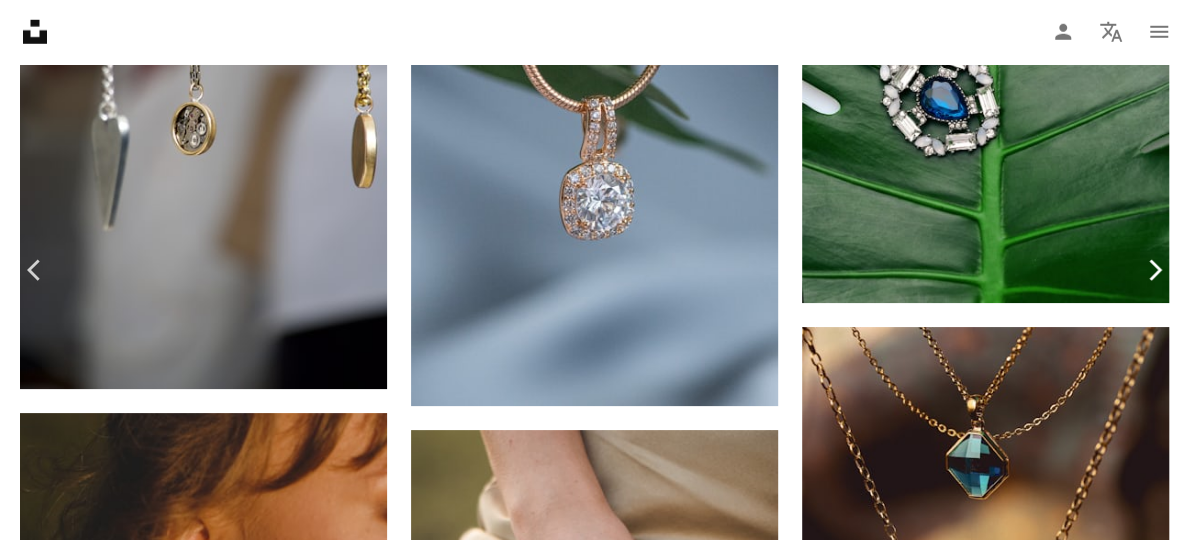 click on "Chevron right" 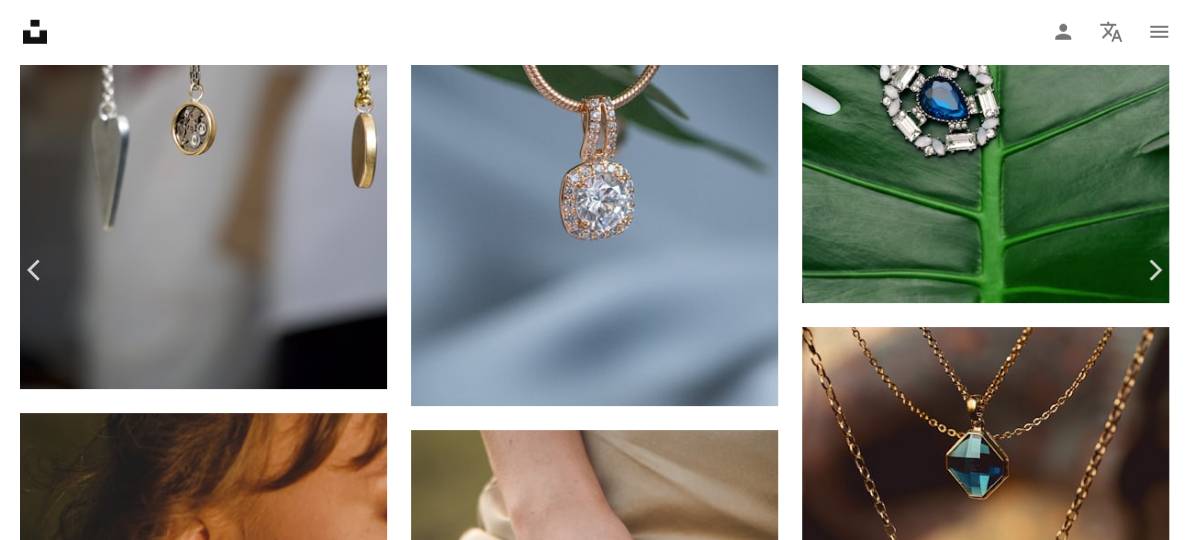 click on "Download free" at bounding box center [994, 5643] 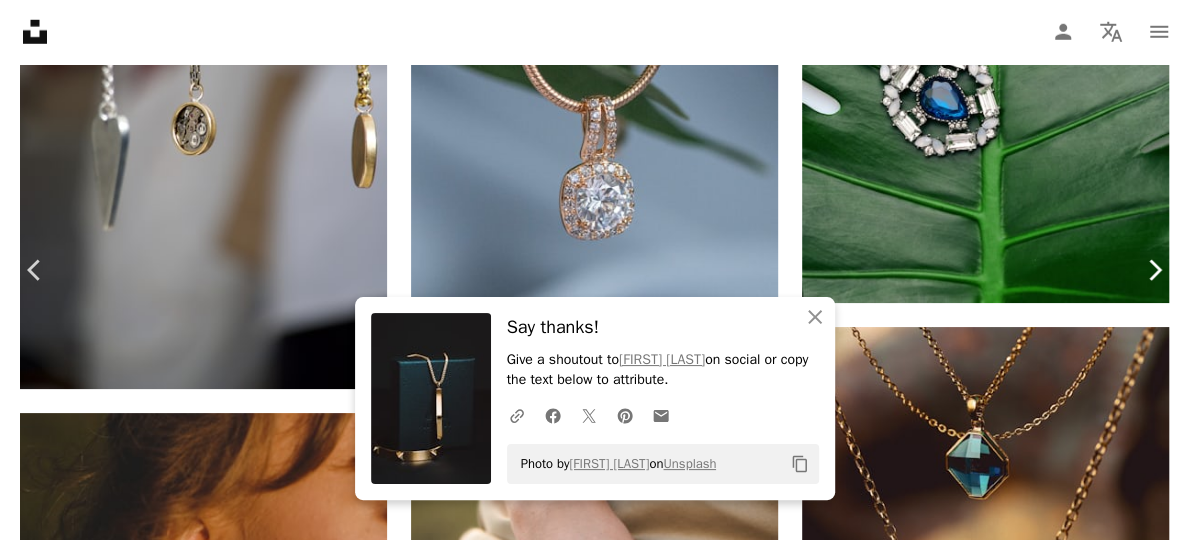 click on "Chevron right" 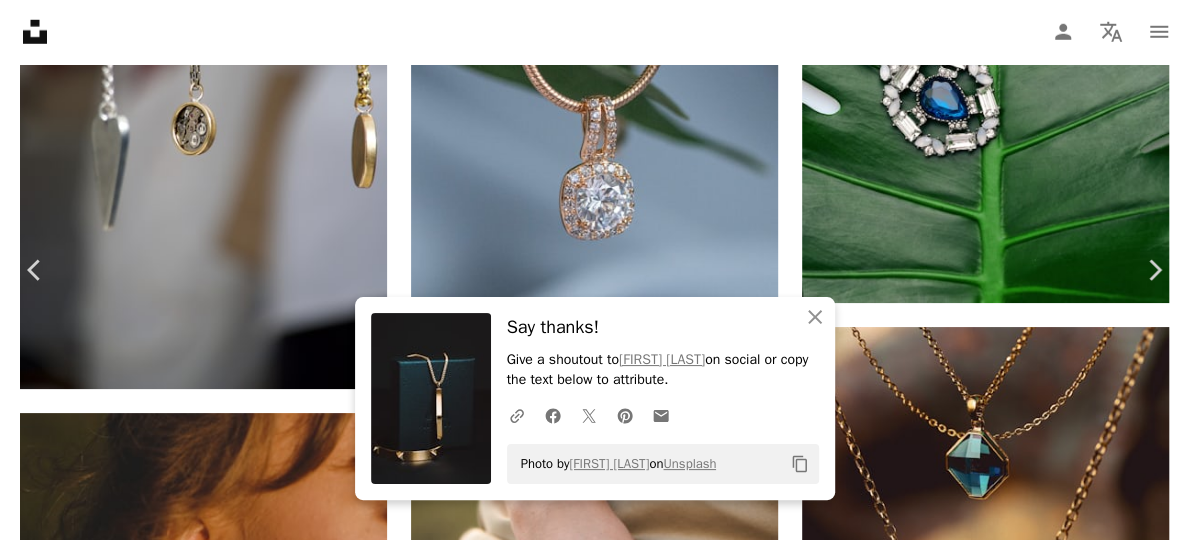 click at bounding box center (587, 5974) 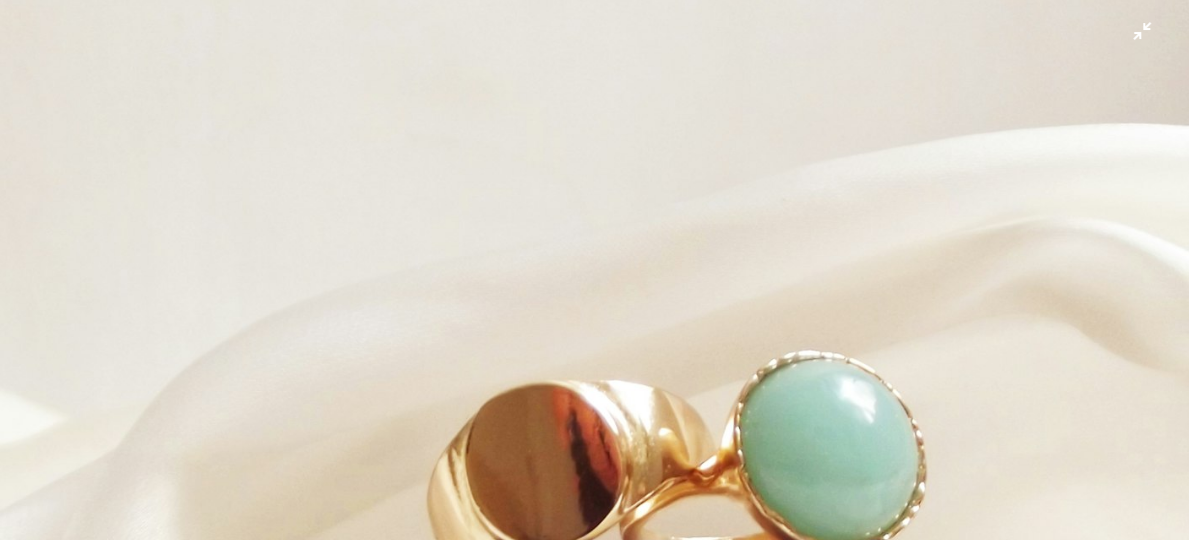 scroll, scrollTop: 390, scrollLeft: 0, axis: vertical 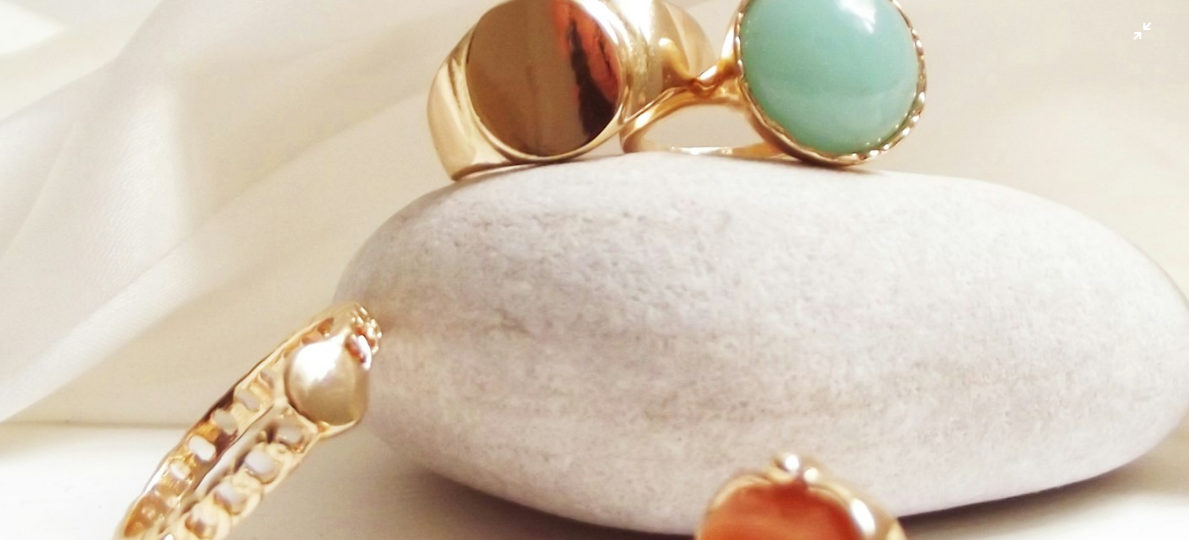 click at bounding box center (594, 286) 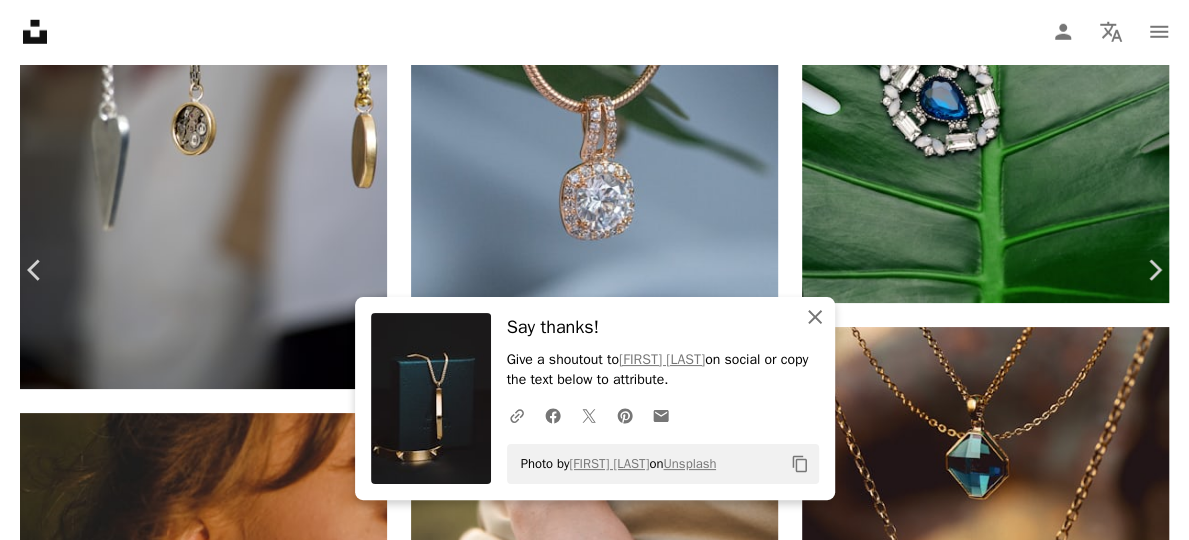 scroll, scrollTop: 87, scrollLeft: 0, axis: vertical 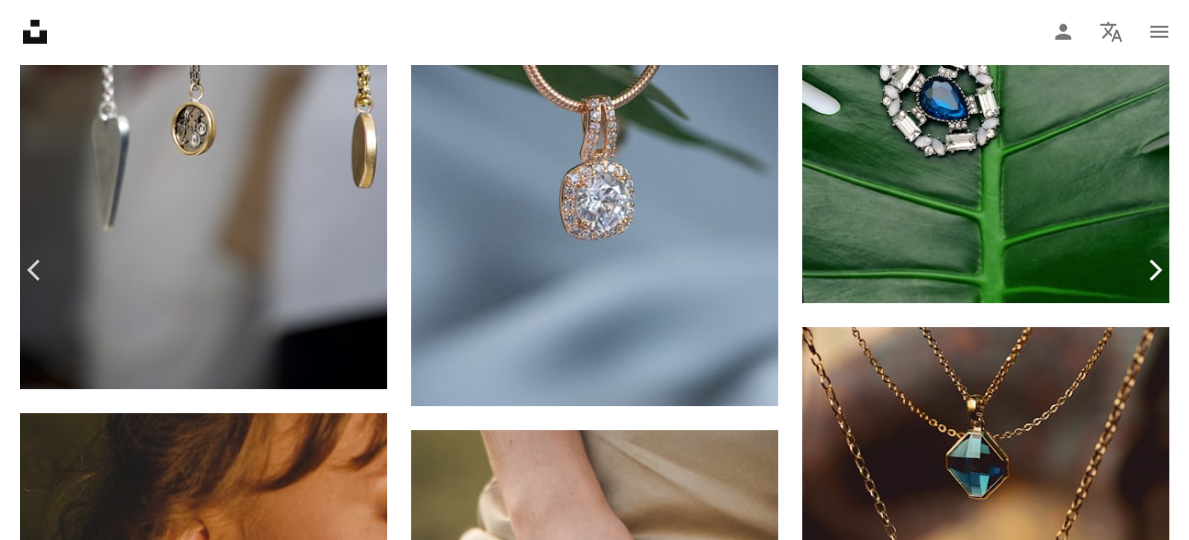 click on "Chevron right" 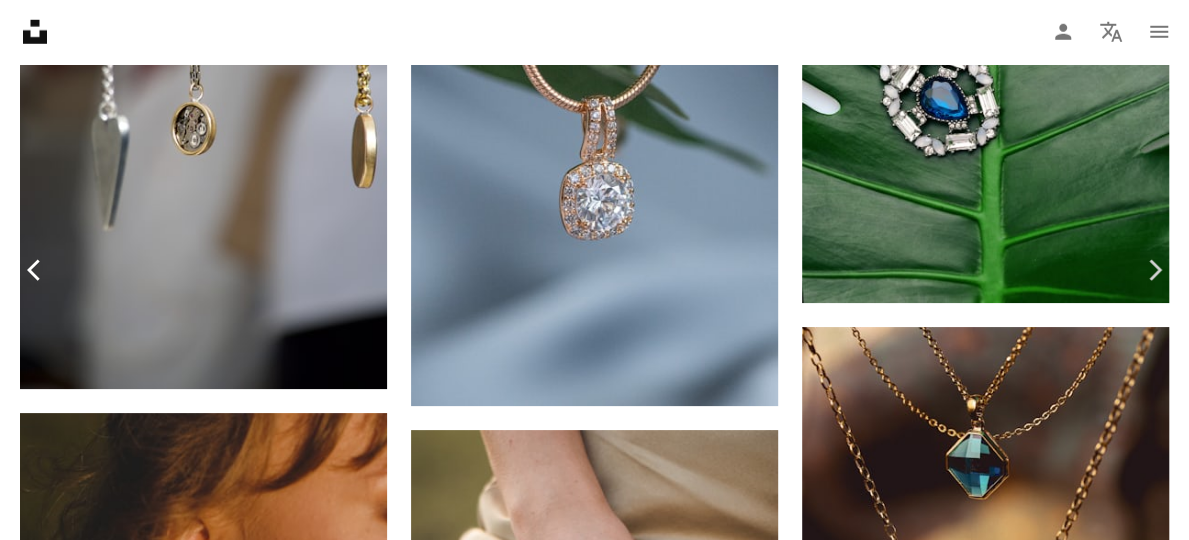 click on "Chevron left" 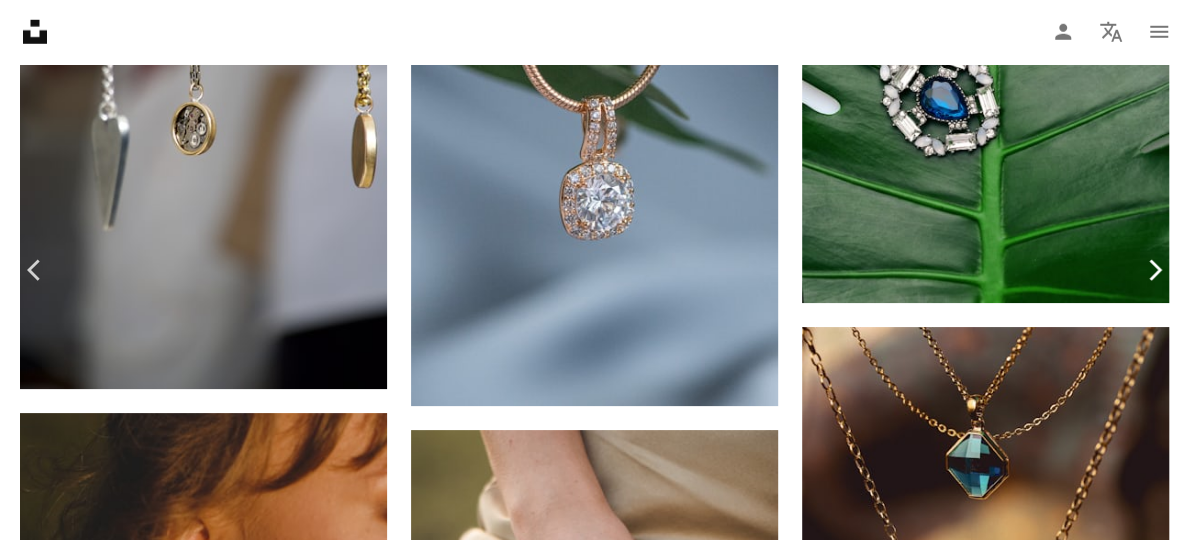 click on "Chevron right" 